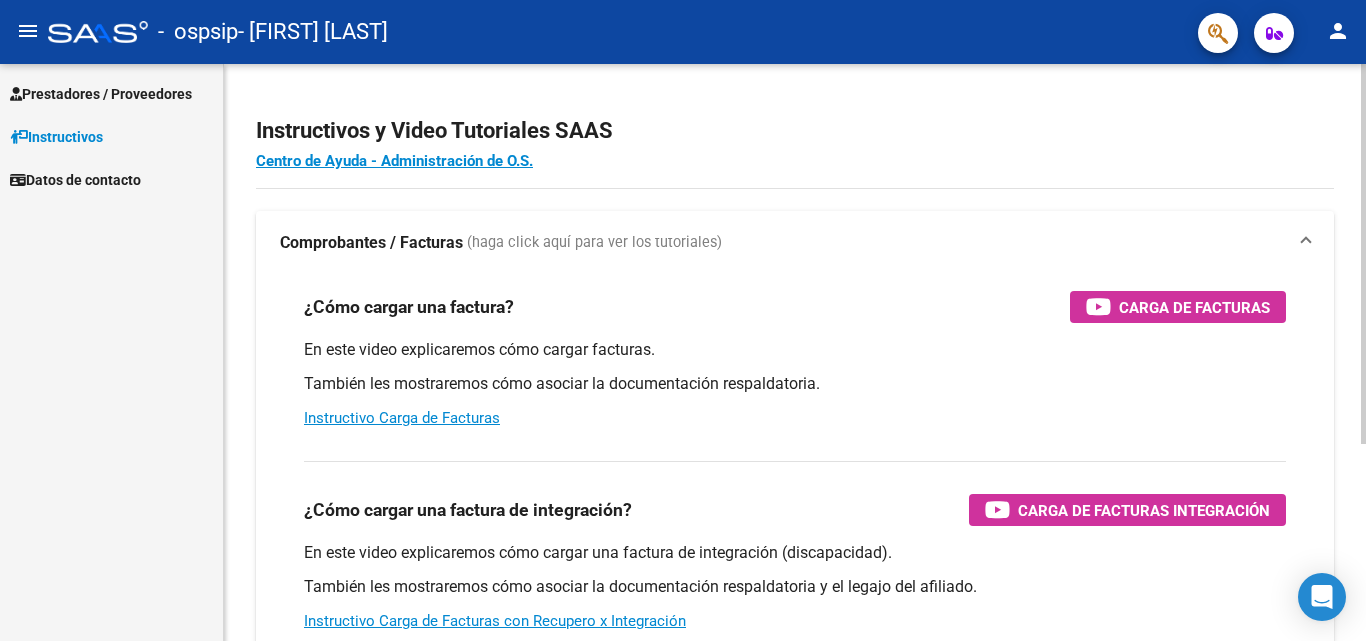 scroll, scrollTop: 0, scrollLeft: 0, axis: both 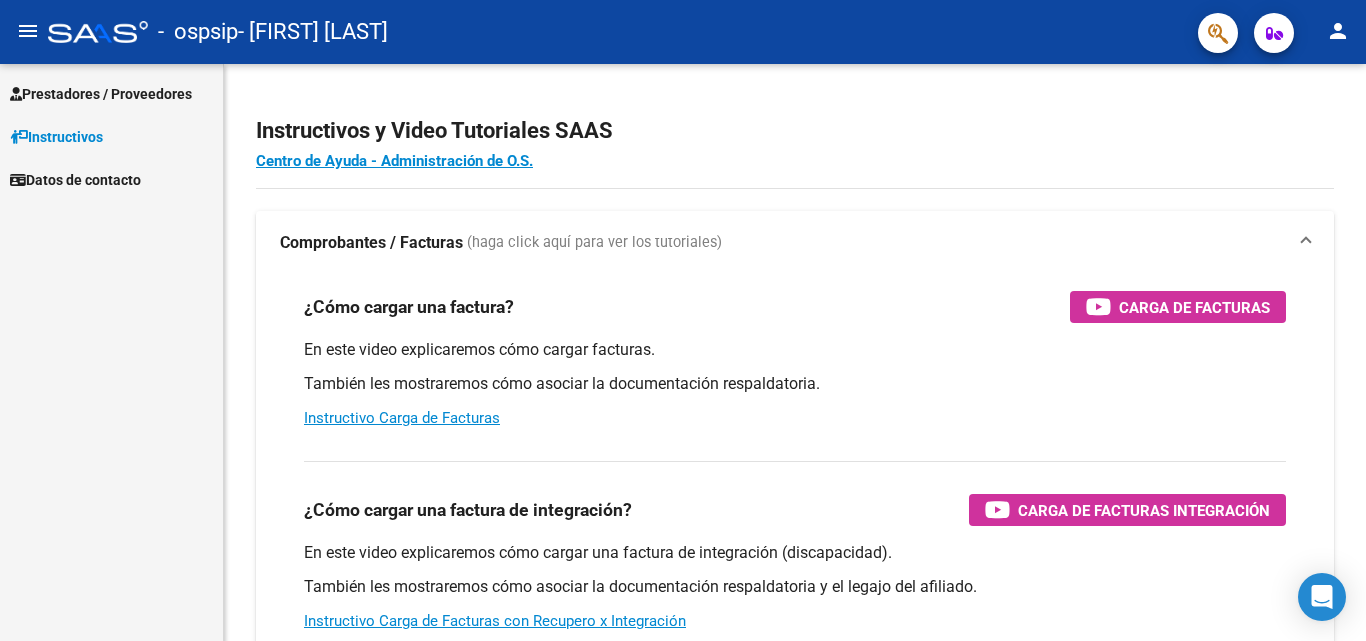click on "Prestadores / Proveedores" at bounding box center (101, 94) 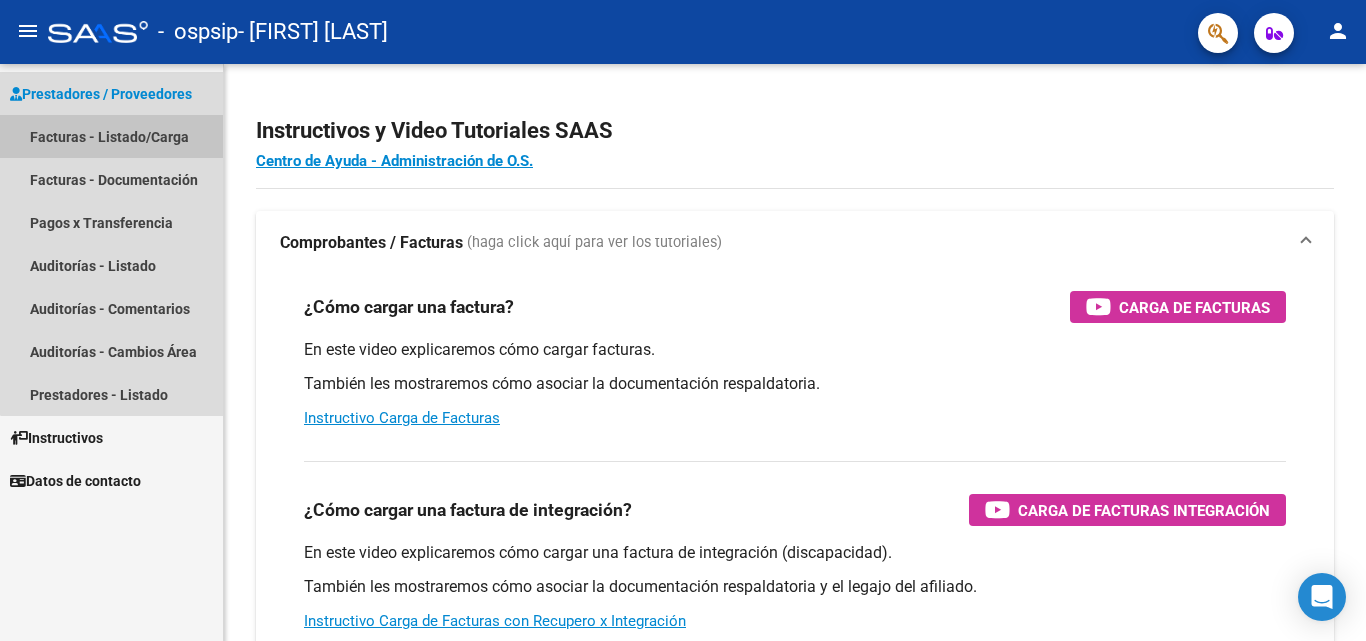 click on "Facturas - Listado/Carga" at bounding box center (111, 136) 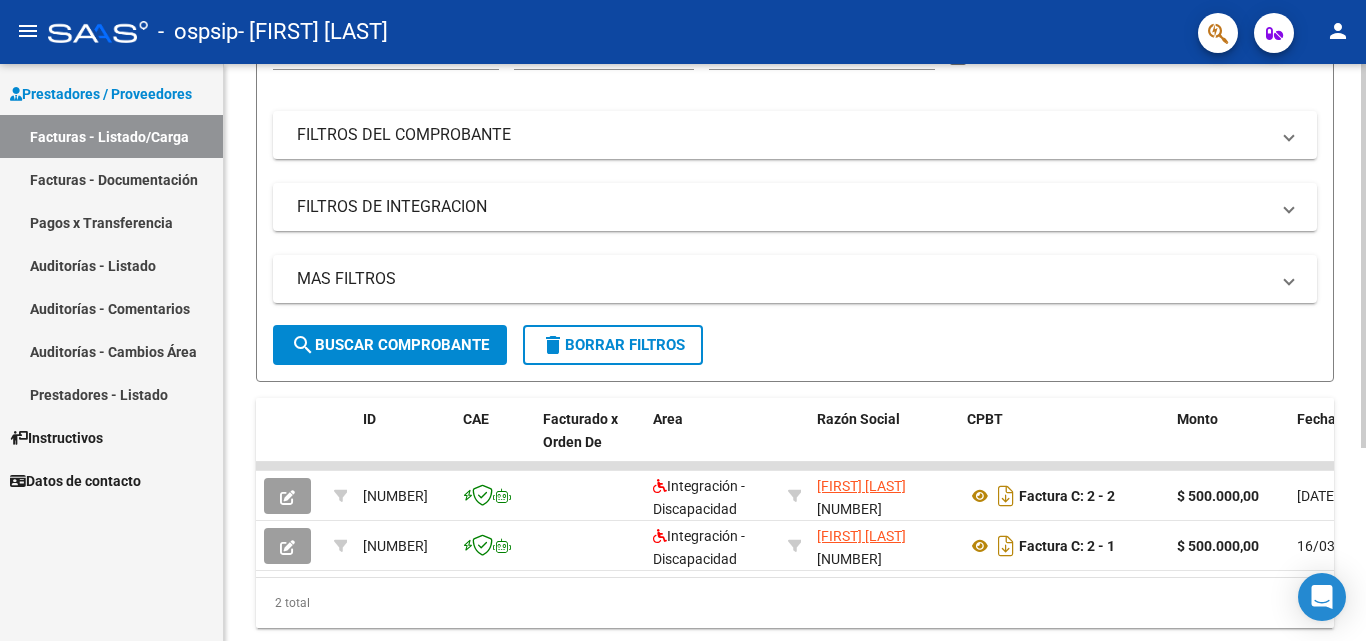 scroll, scrollTop: 291, scrollLeft: 0, axis: vertical 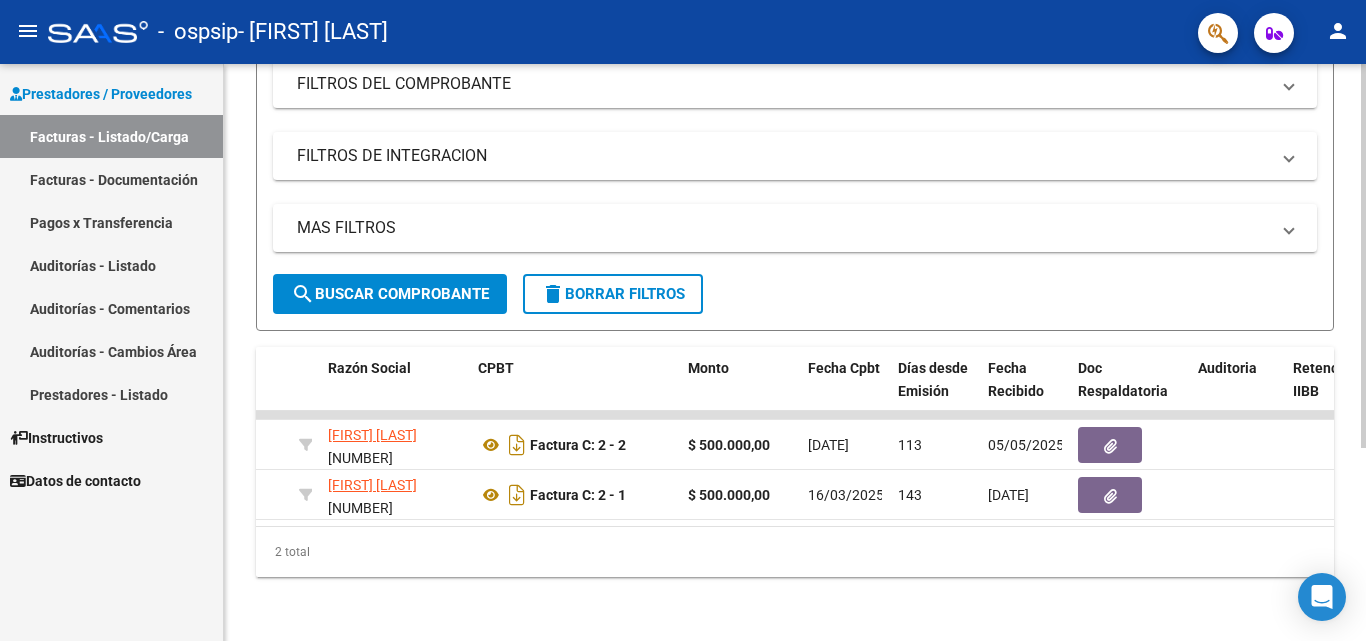 click on "Video tutorial   PRESTADORES -> Listado de CPBTs Emitidos por Prestadores / Proveedores (alt+q)   Cargar Comprobante
cloud_download  CSV  cloud_download  EXCEL  cloud_download  Estandar   Descarga Masiva
Filtros Id Area Area Todos Confirmado   Mostrar totalizadores   FILTROS DEL COMPROBANTE  Comprobante Tipo Comprobante Tipo Start date – End date Fec. Comprobante Desde / Hasta Días Emisión Desde(cant. días) Días Emisión Hasta(cant. días) CUIT / Razón Social Pto. Venta Nro. Comprobante Código SSS CAE Válido CAE Válido Todos Cargado Módulo Hosp. Todos Tiene facturacion Apócrifa Hospital Refes  FILTROS DE INTEGRACION  Período De Prestación Campos del Archivo de Rendición Devuelto x SSS (dr_envio) Todos Rendido x SSS (dr_envio) Tipo de Registro Tipo de Registro Período Presentación Período Presentación Campos del Legajo Asociado (preaprobación) Afiliado Legajo (cuil/nombre) Todos Solo facturas preaprobadas  MAS FILTROS  Todos Con Doc. Respaldatoria Todos Con Trazabilidad Todos – –" 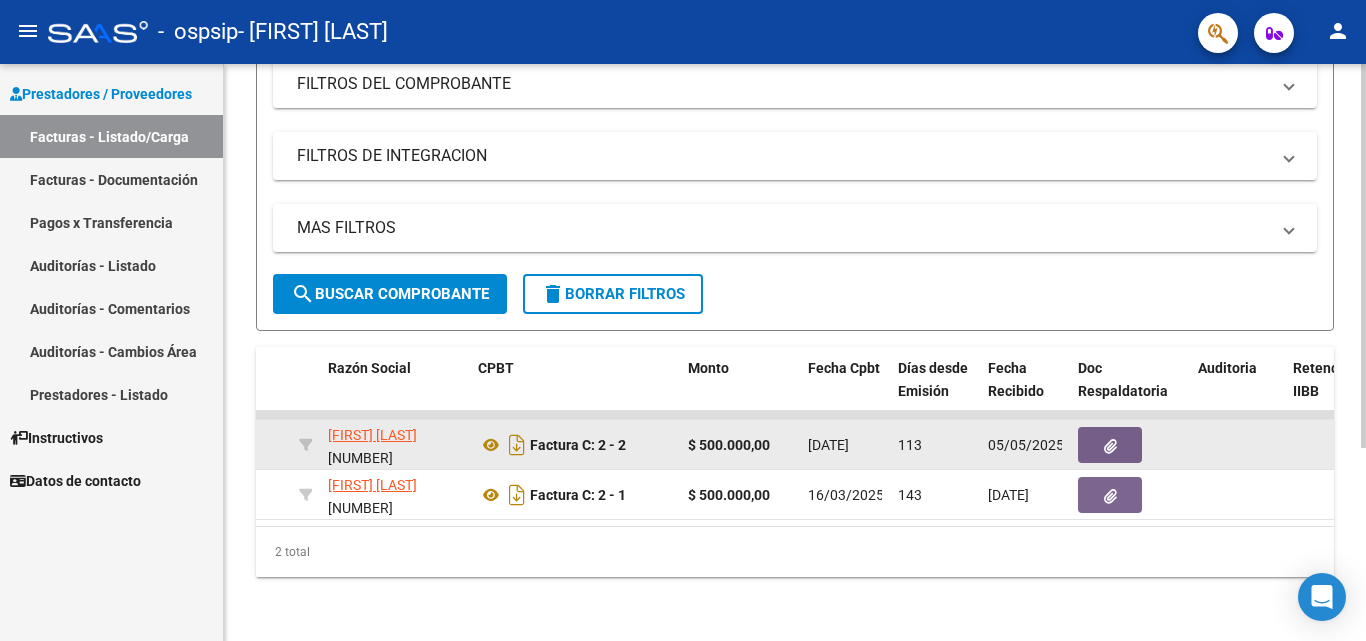 click 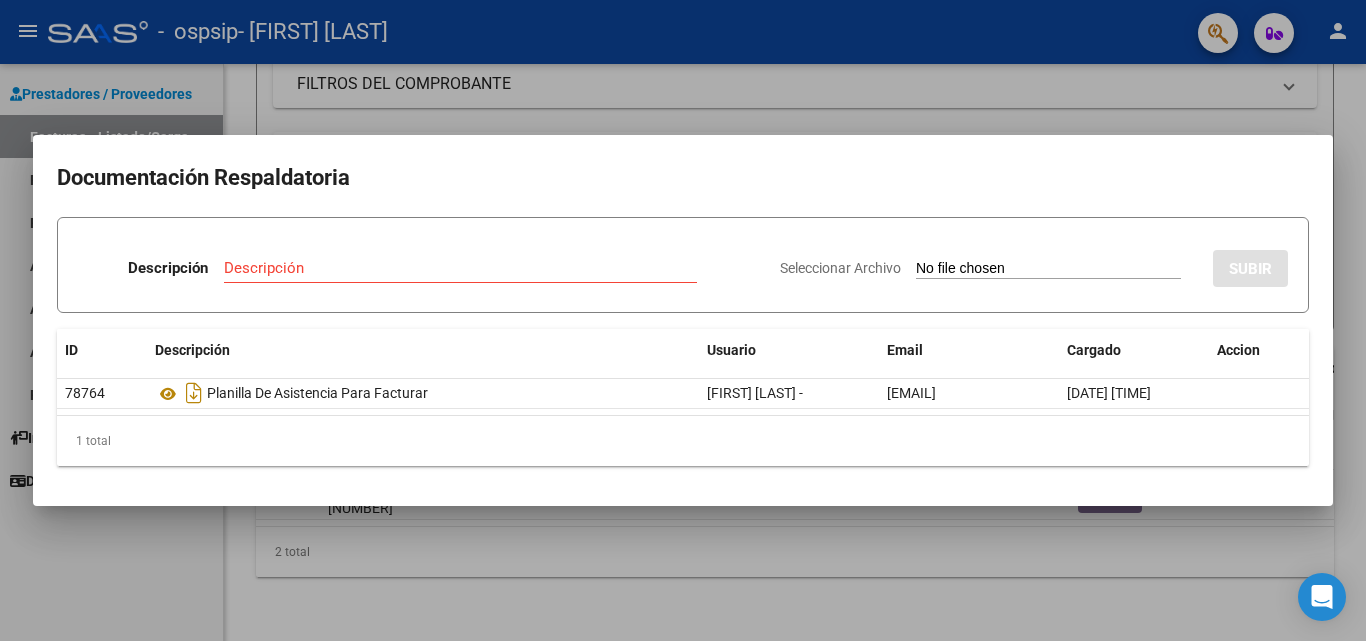 click at bounding box center (683, 320) 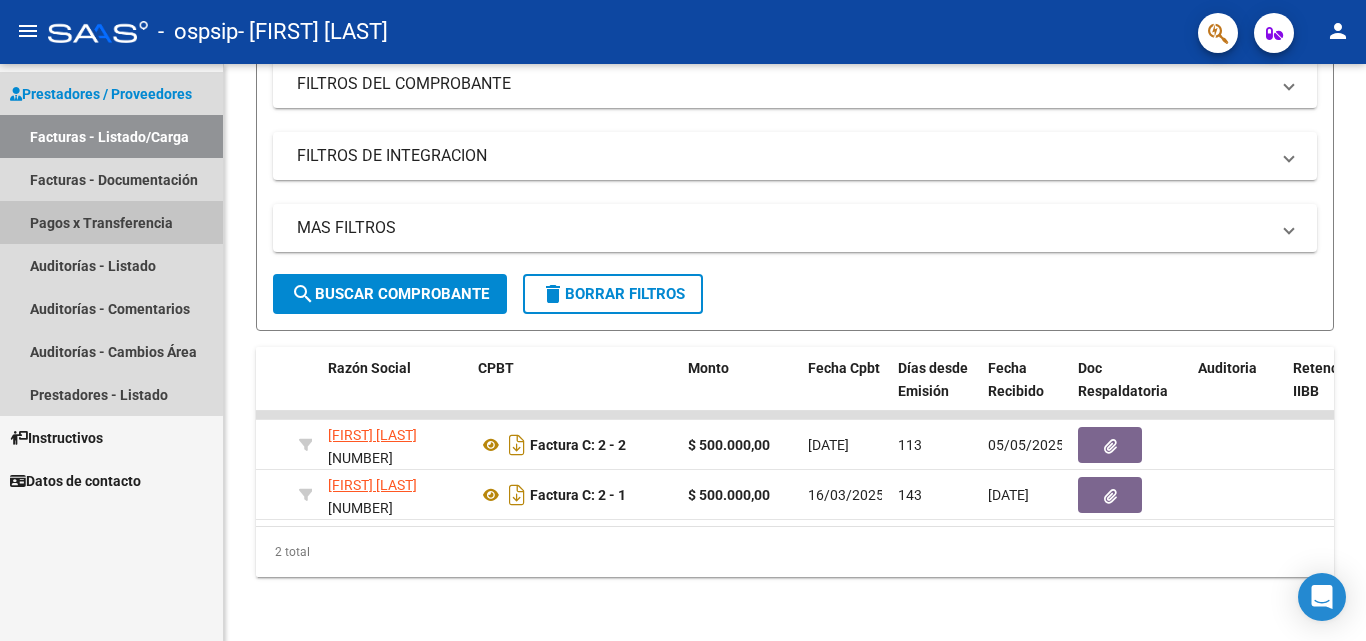 click on "Pagos x Transferencia" at bounding box center (111, 222) 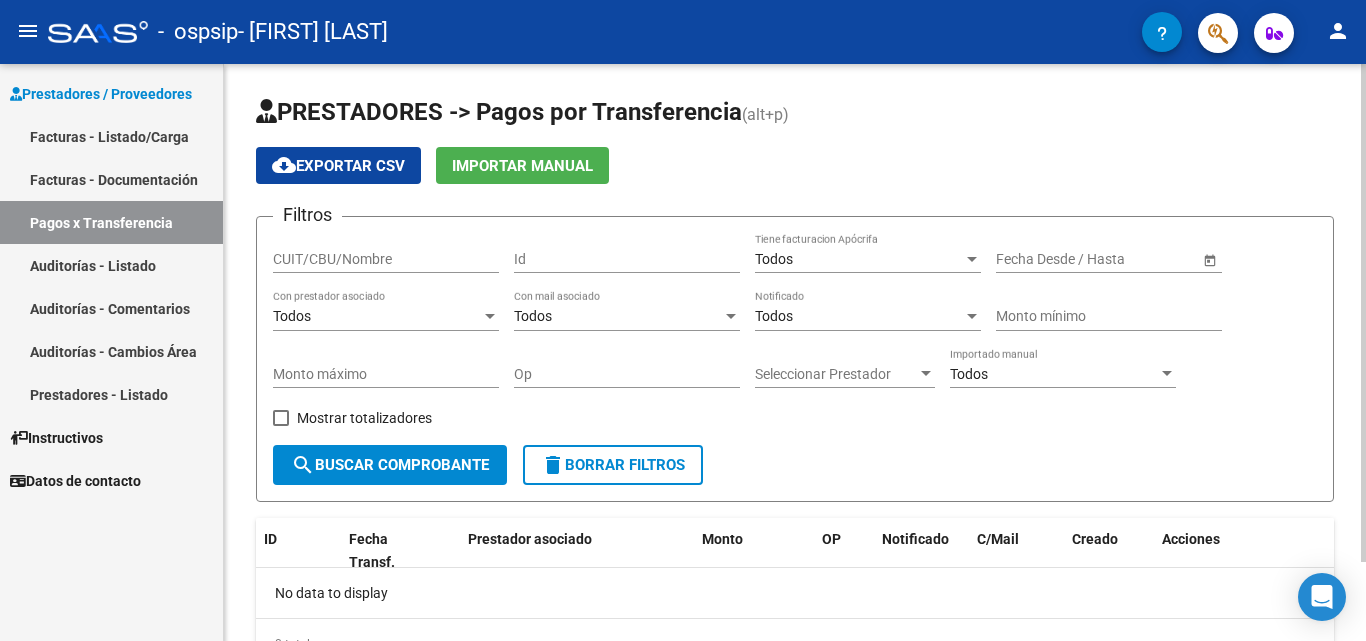 scroll, scrollTop: 92, scrollLeft: 0, axis: vertical 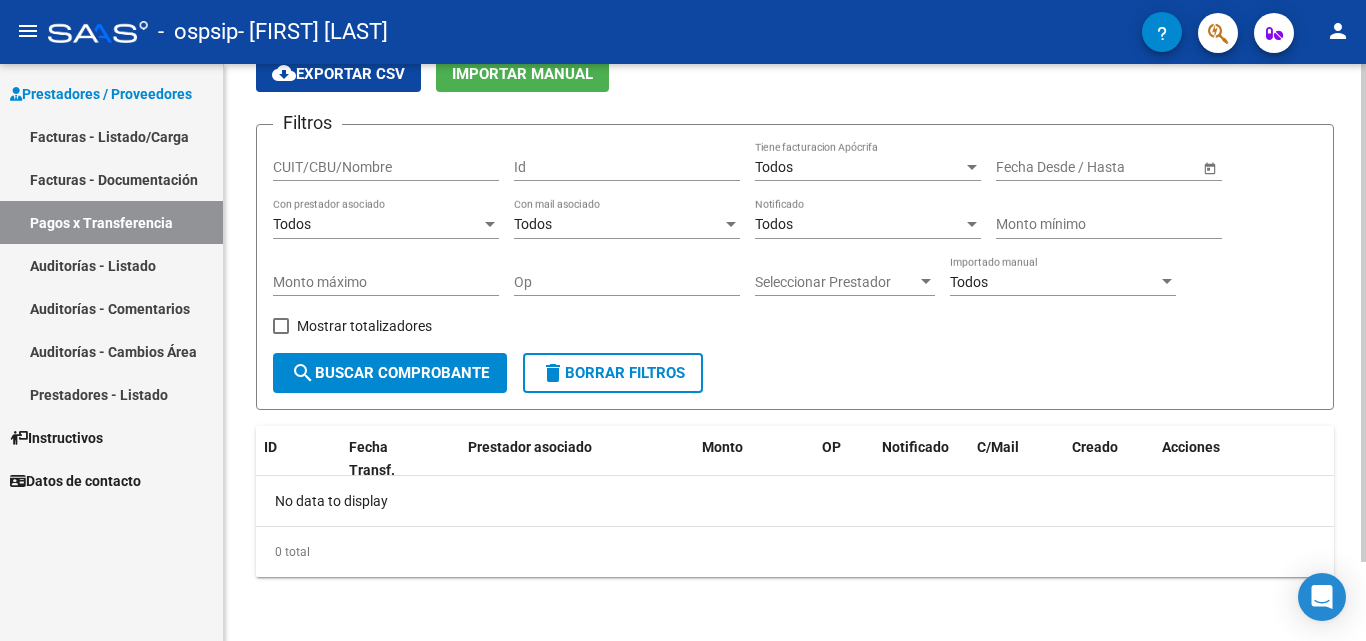 click on "search  Buscar Comprobante" 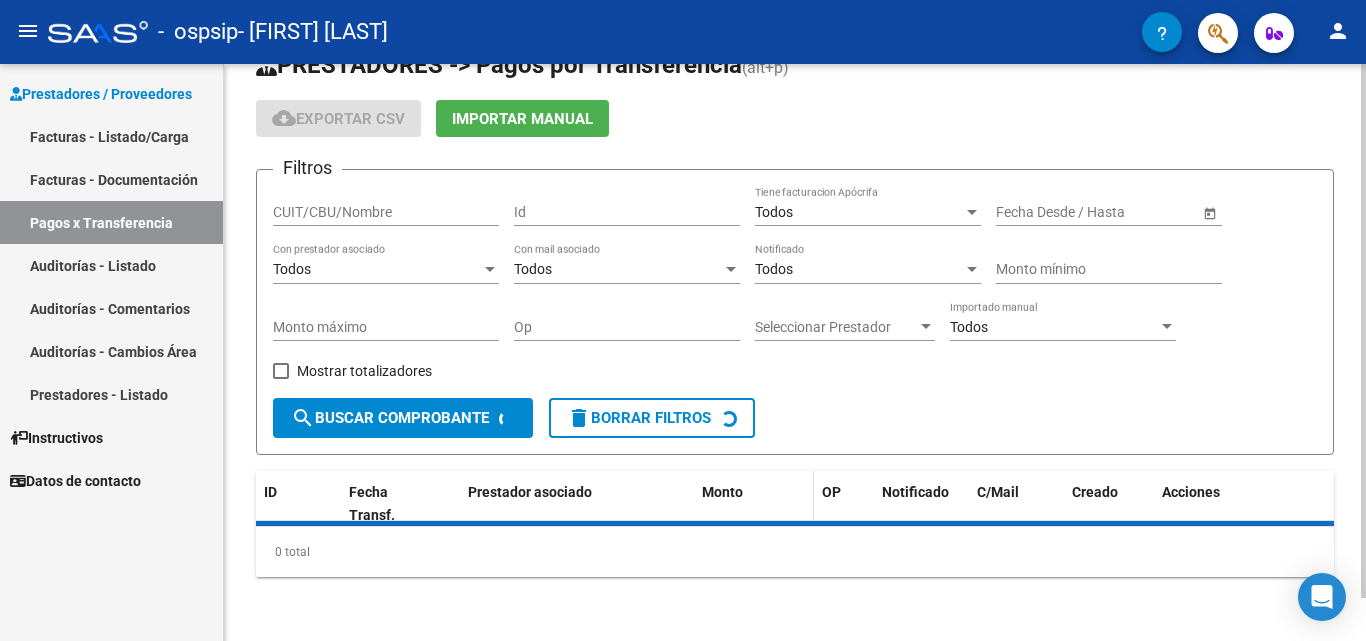 scroll, scrollTop: 92, scrollLeft: 0, axis: vertical 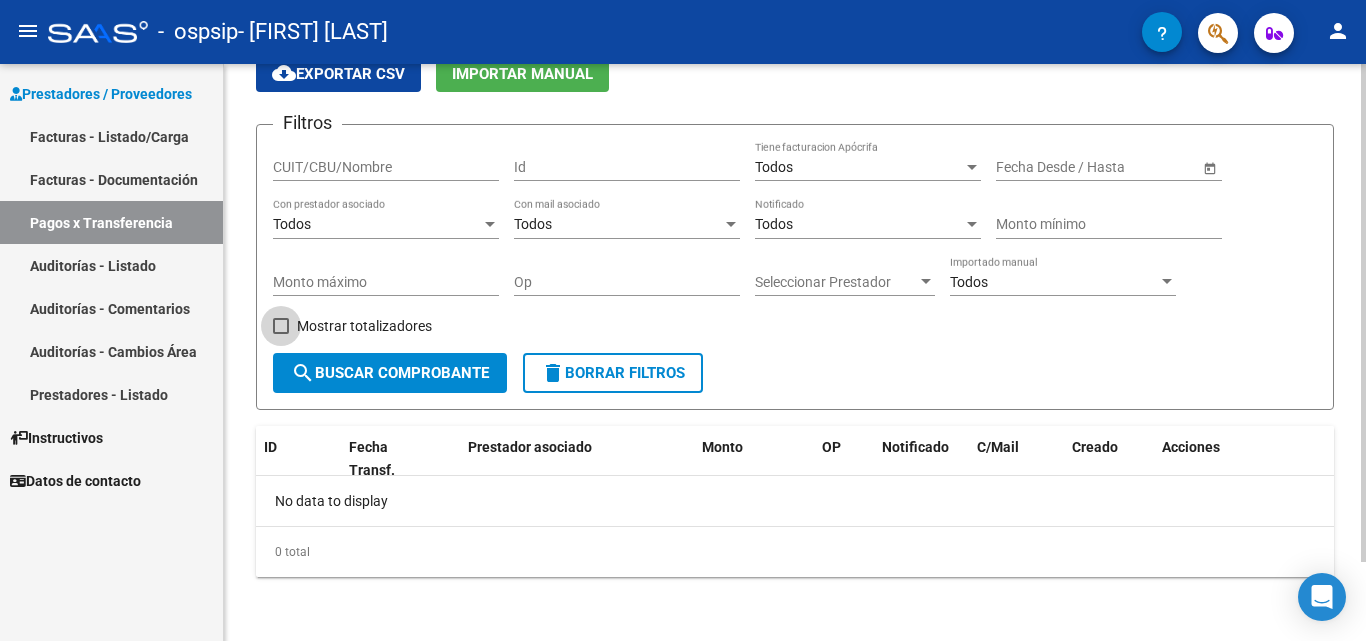 click at bounding box center [281, 326] 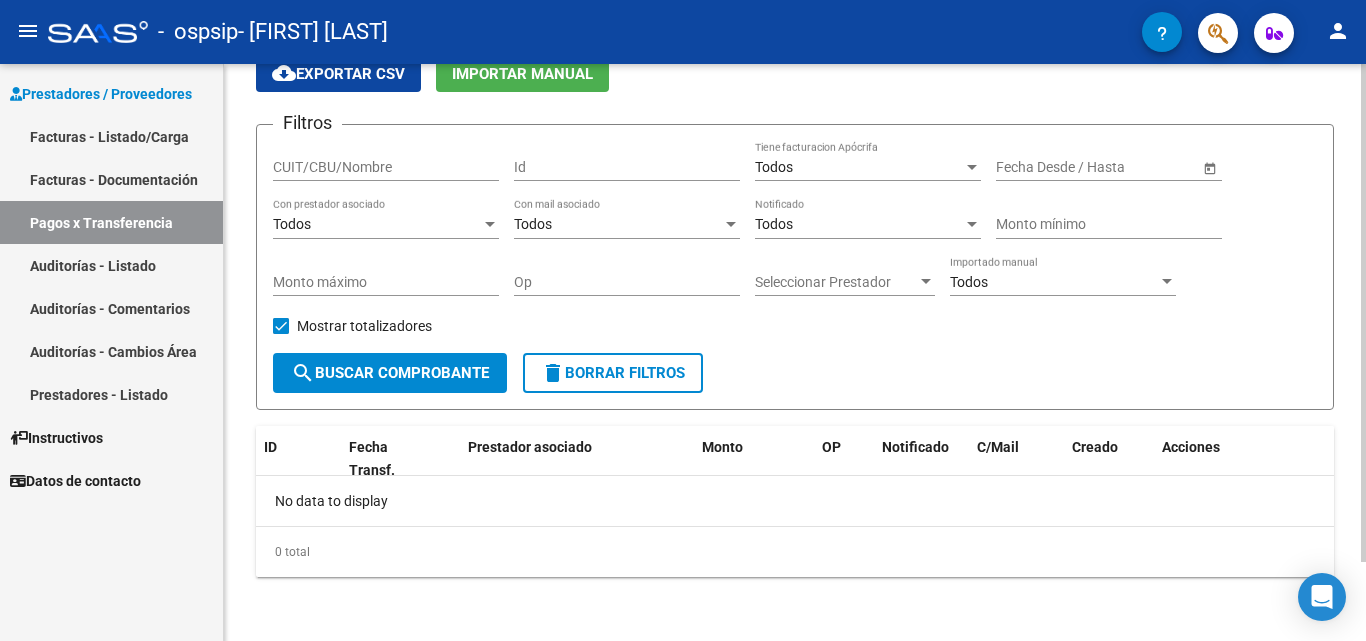 click at bounding box center [281, 326] 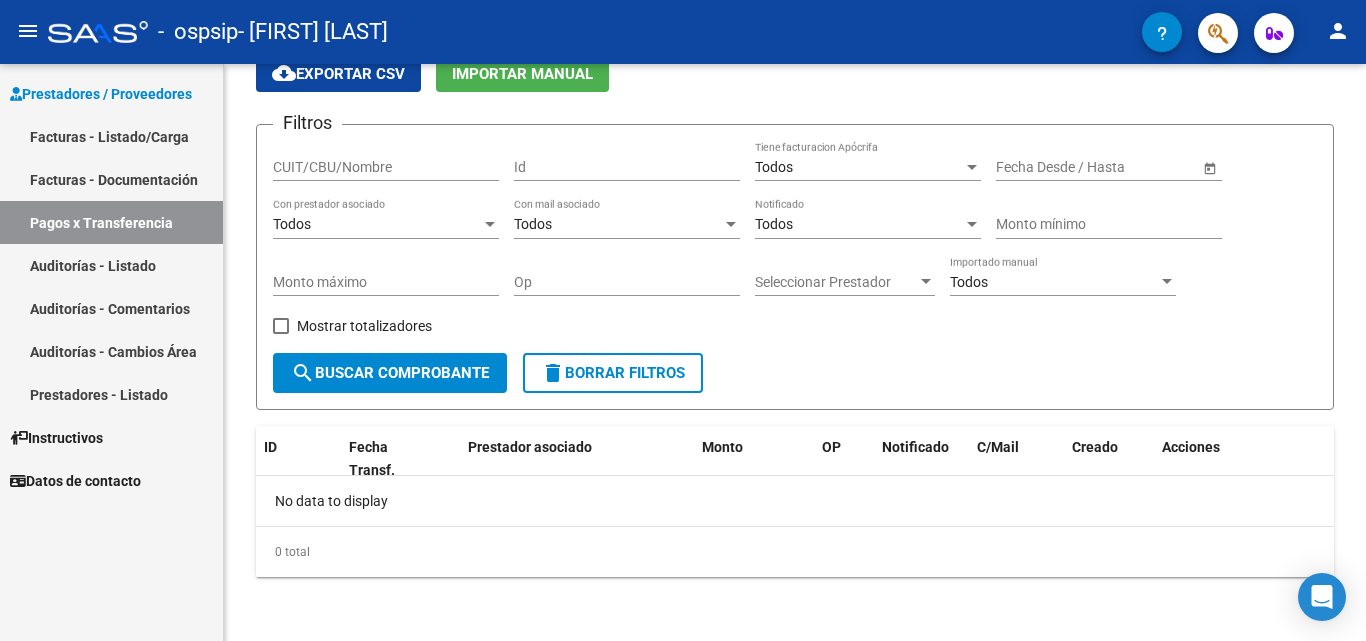 click on "Facturas - Listado/Carga" at bounding box center [111, 136] 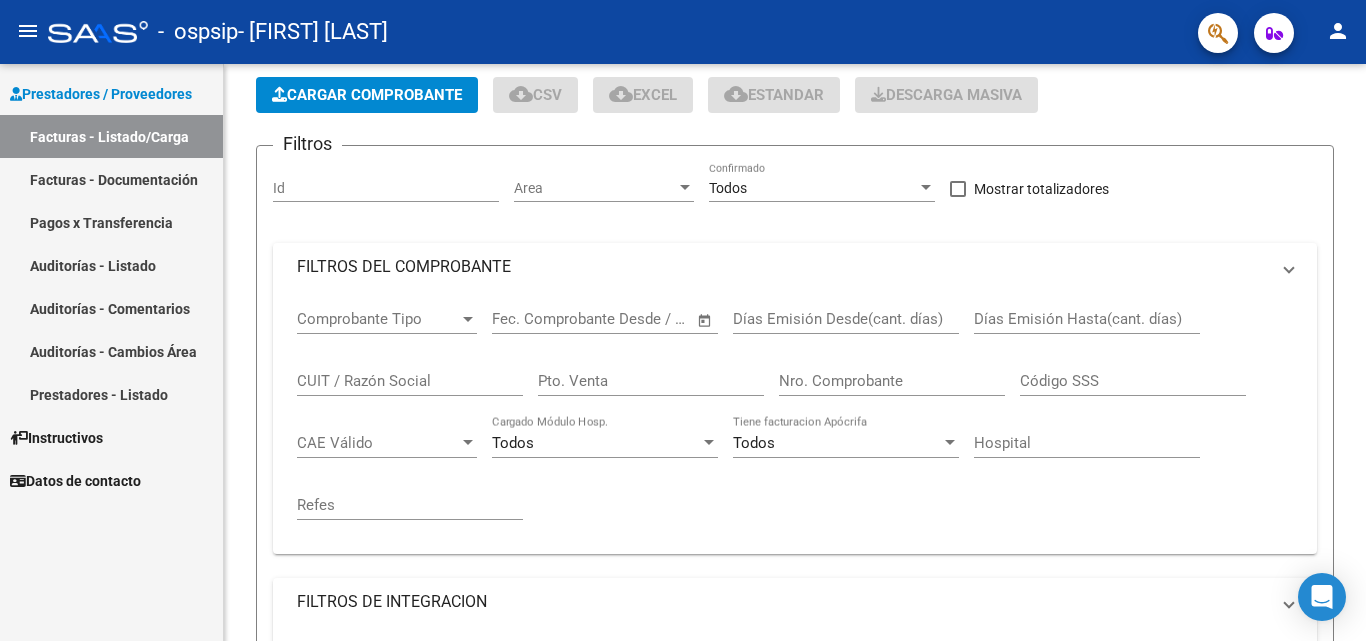 scroll, scrollTop: 0, scrollLeft: 0, axis: both 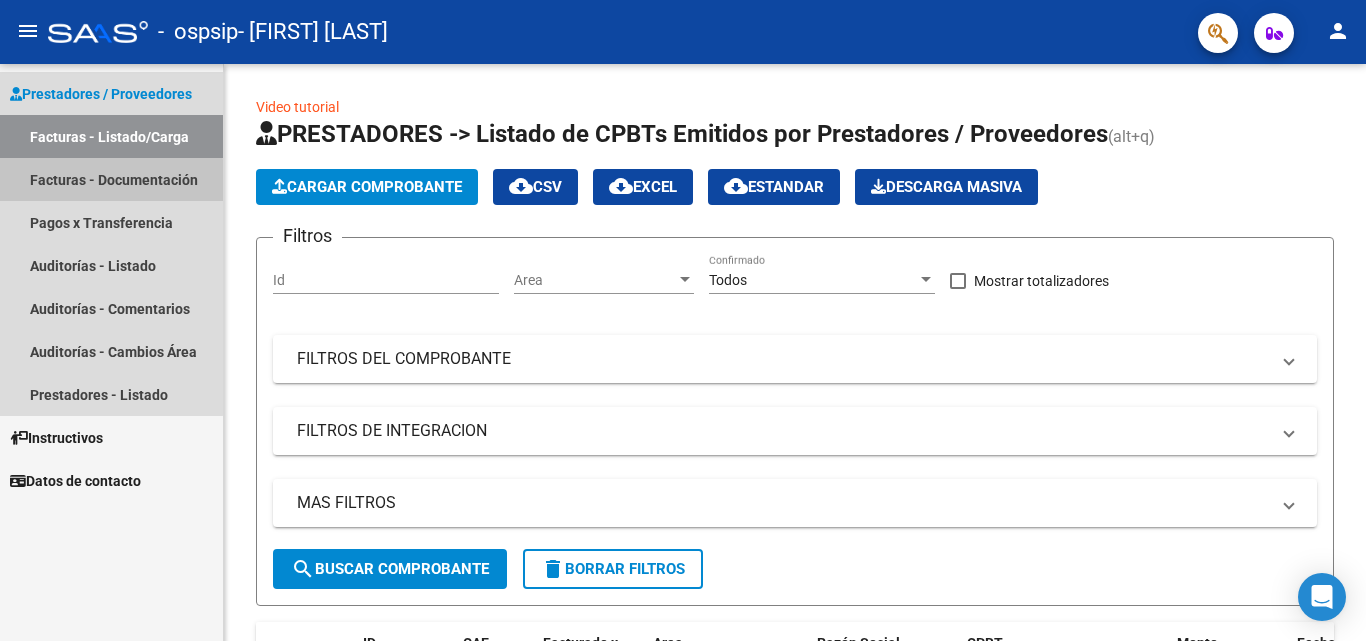 click on "Facturas - Documentación" at bounding box center (111, 179) 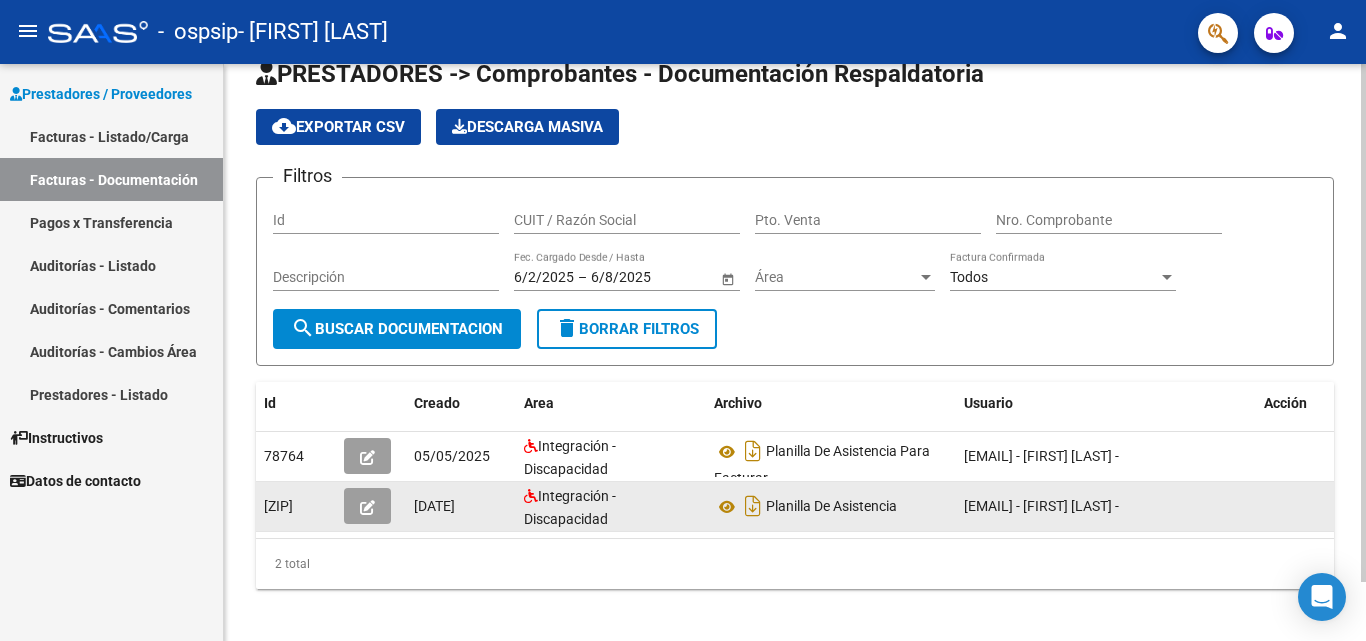 scroll, scrollTop: 66, scrollLeft: 0, axis: vertical 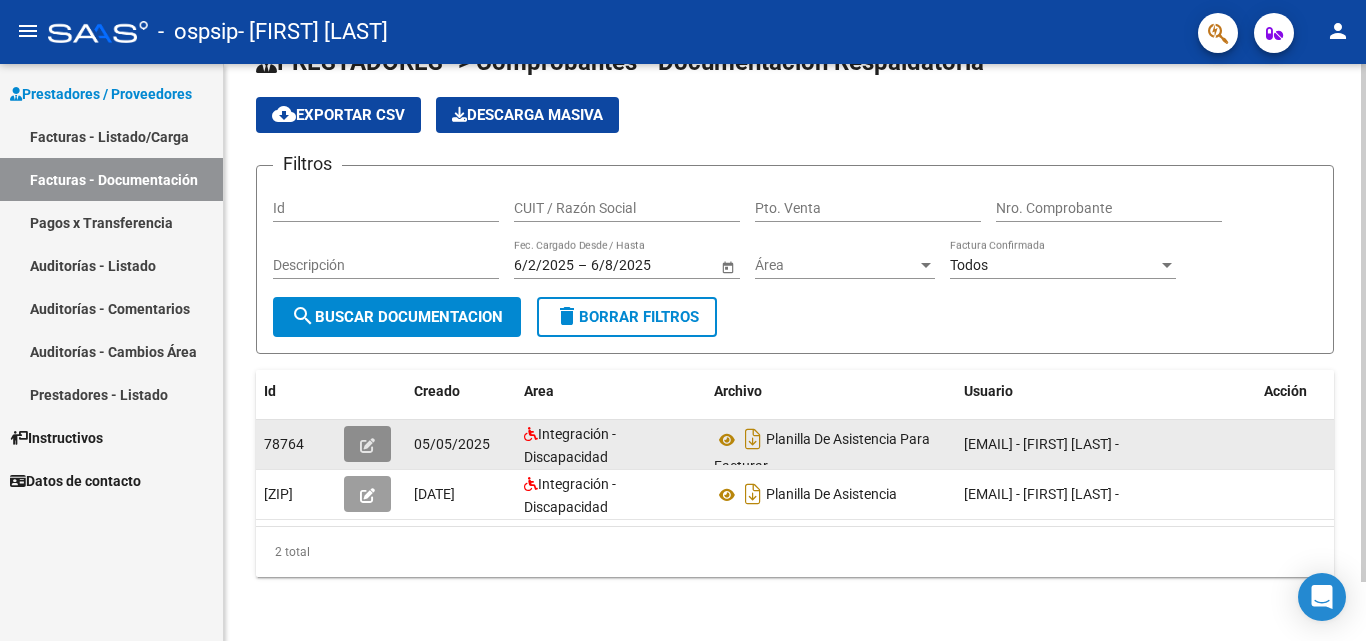 click 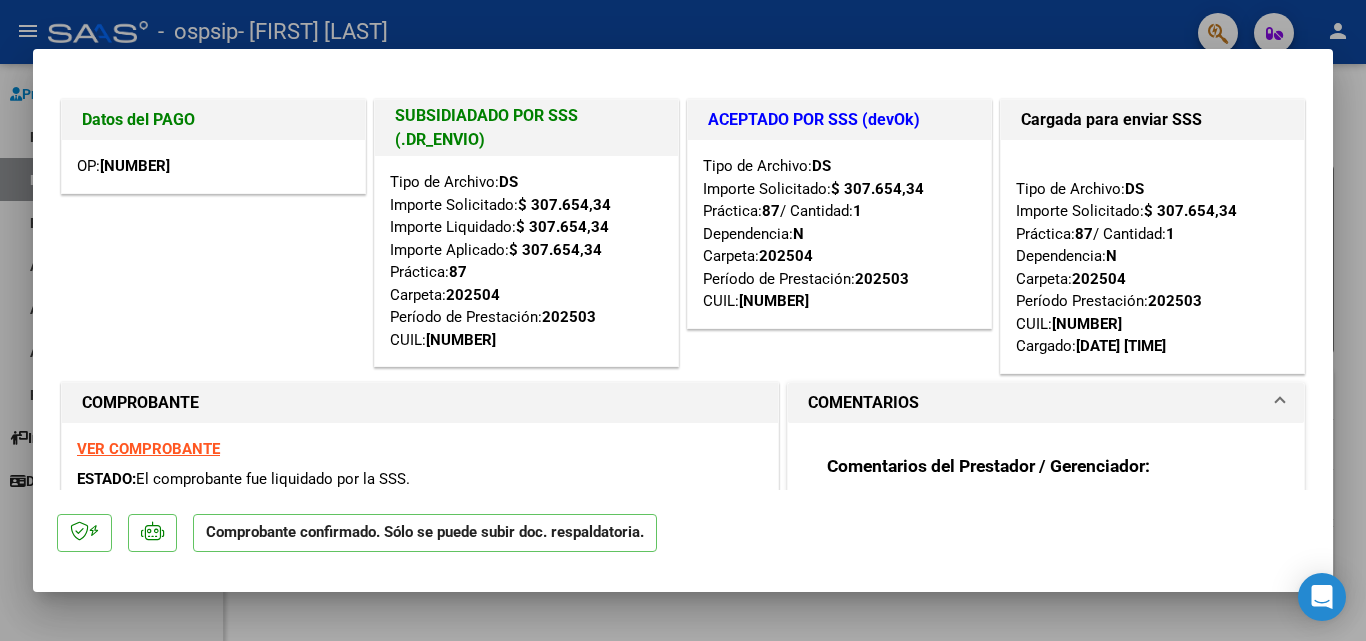 click at bounding box center (683, 320) 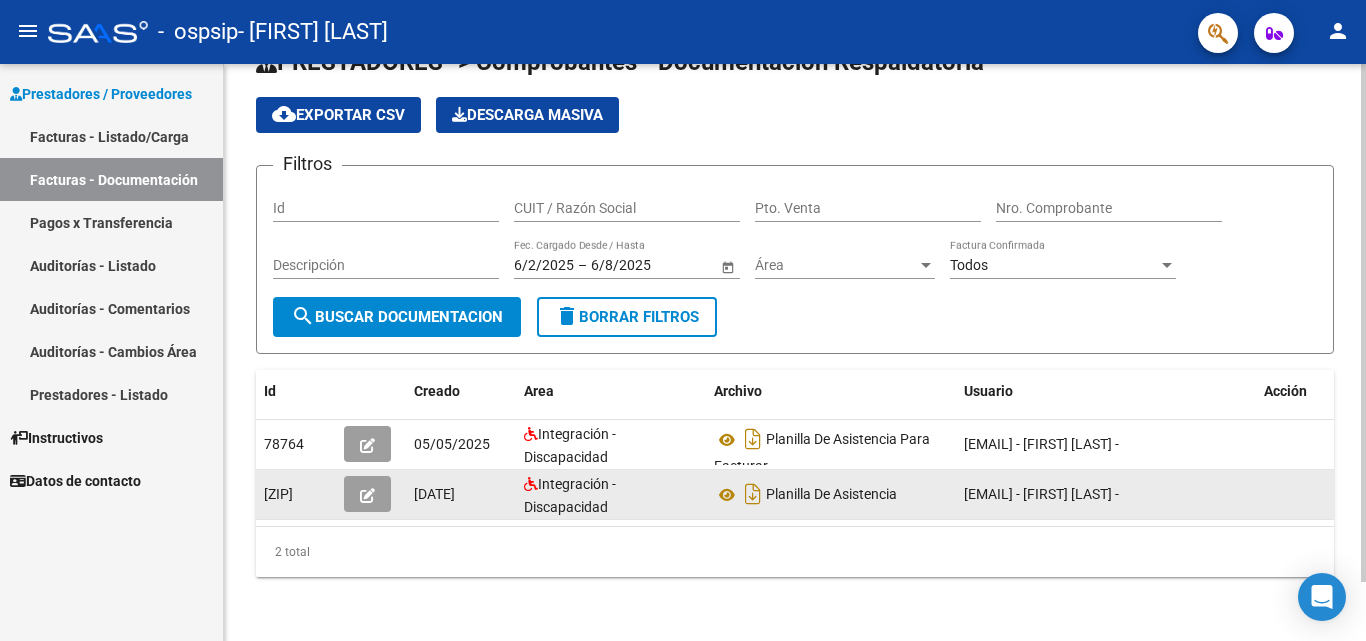 click 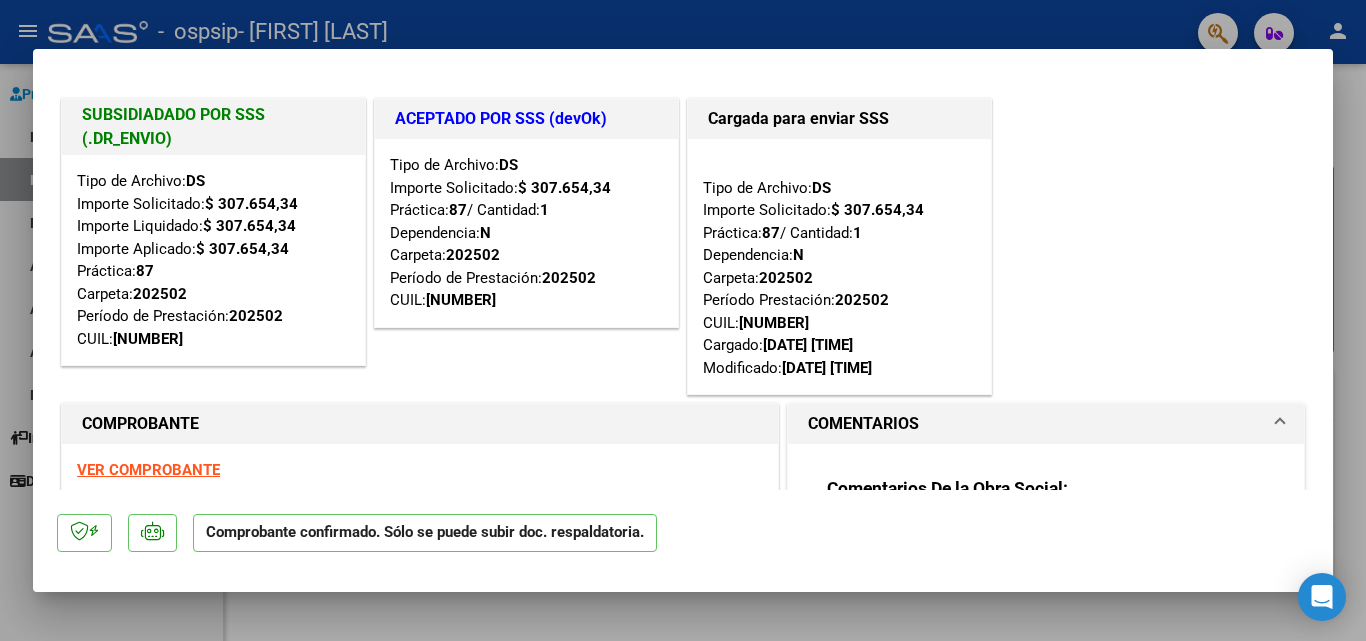 scroll, scrollTop: 0, scrollLeft: 0, axis: both 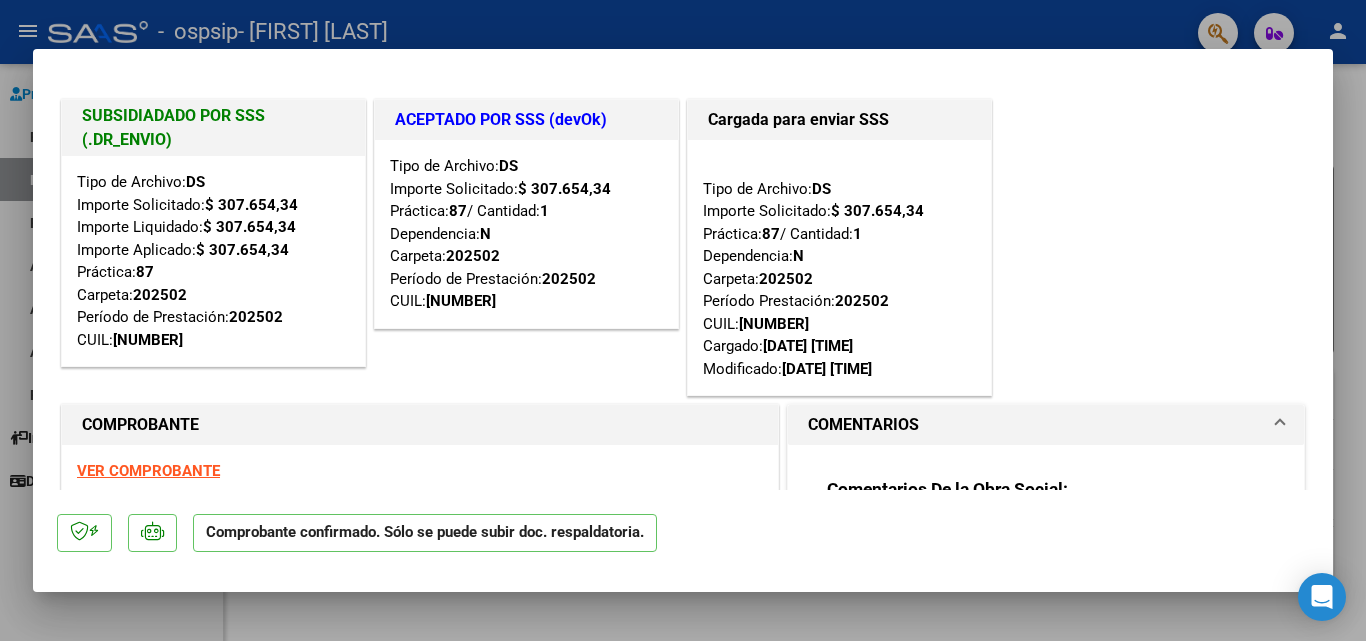 click at bounding box center [683, 320] 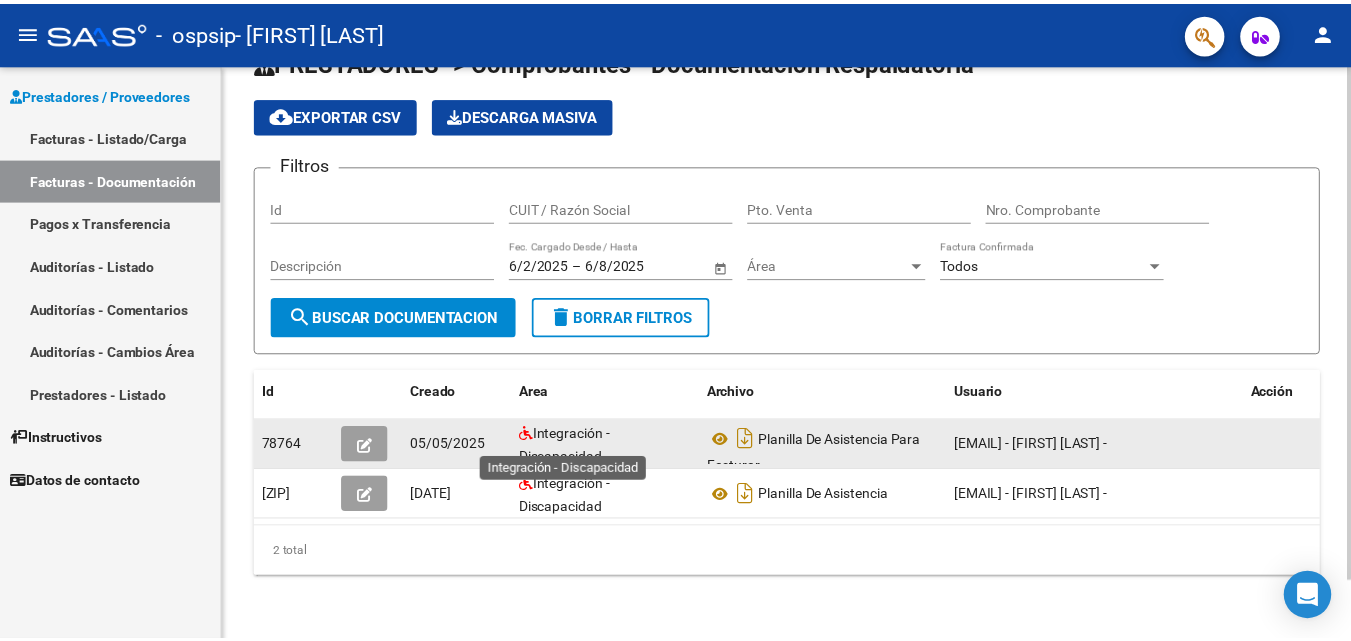 scroll, scrollTop: 4, scrollLeft: 0, axis: vertical 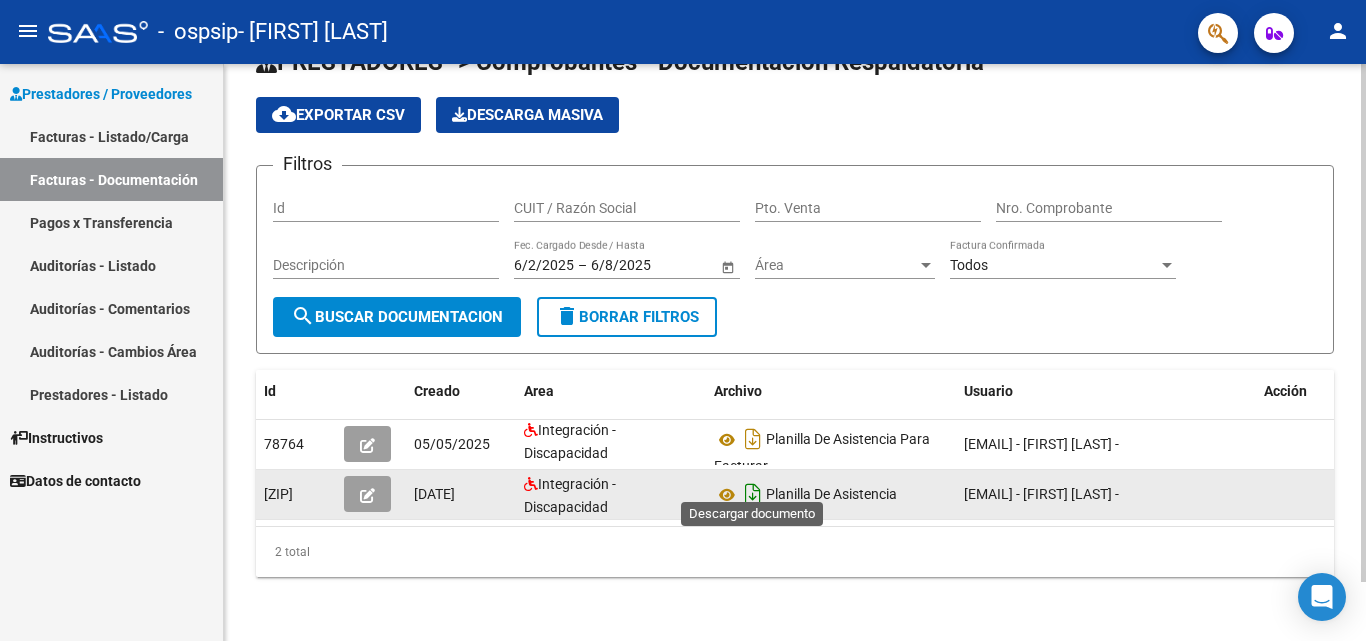 click 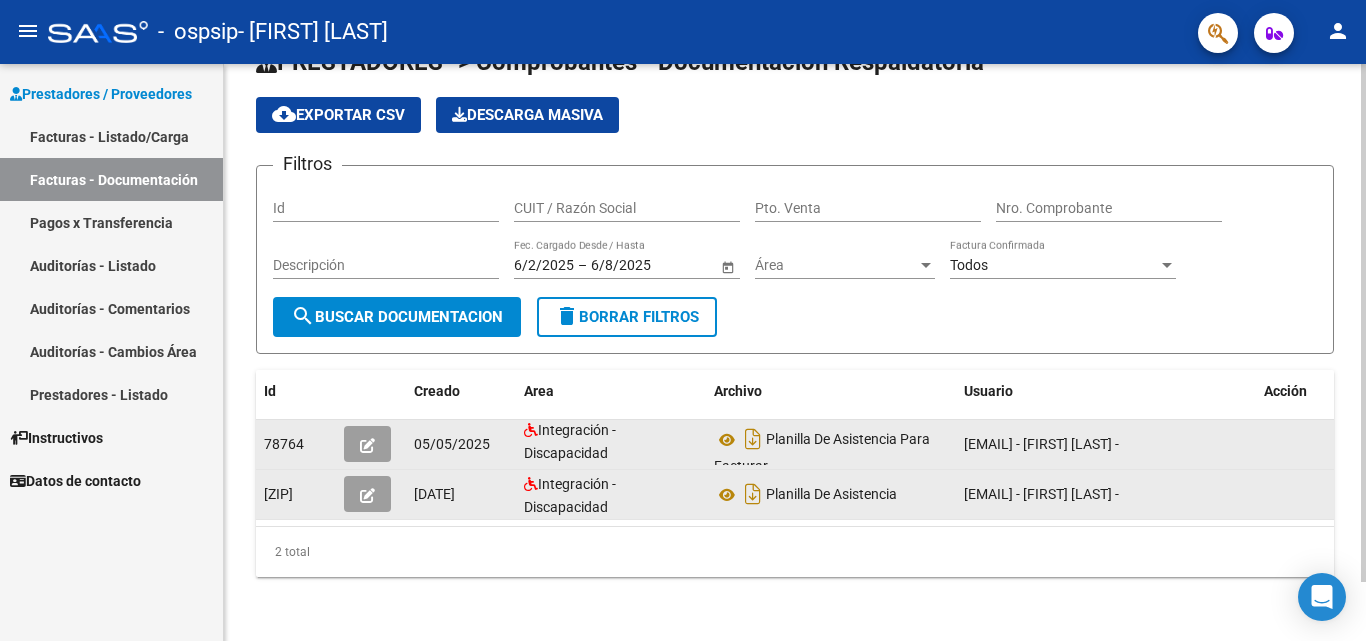 click 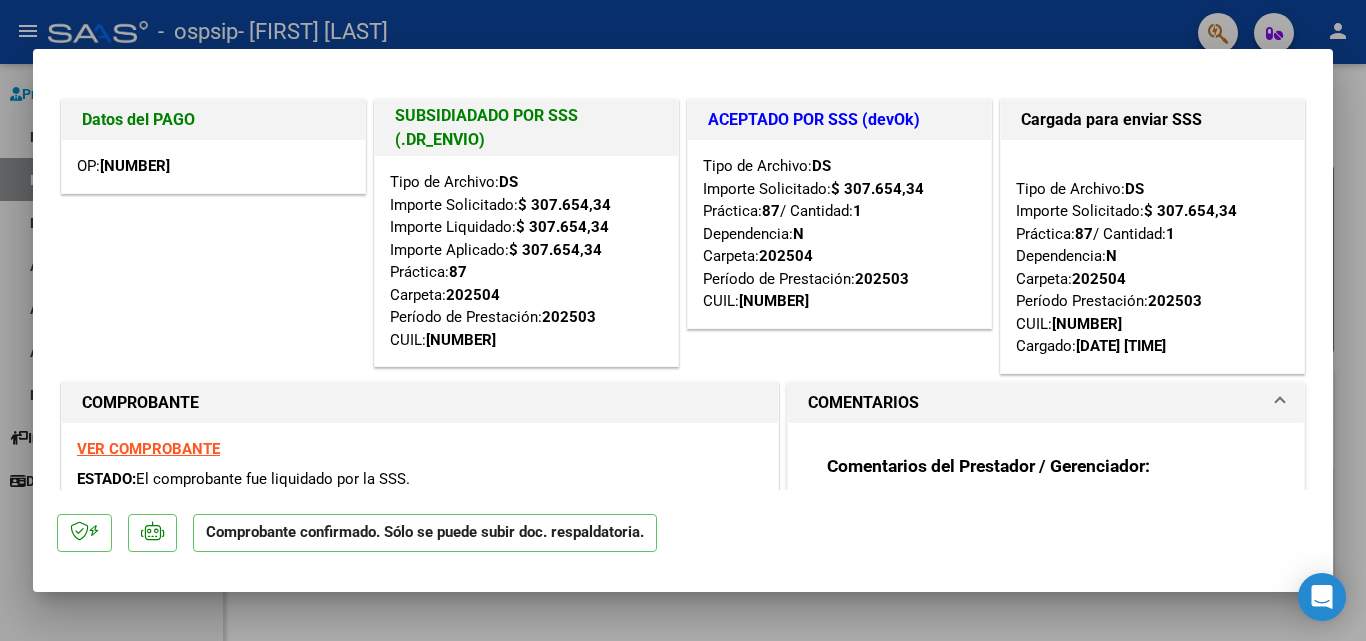 click at bounding box center (683, 320) 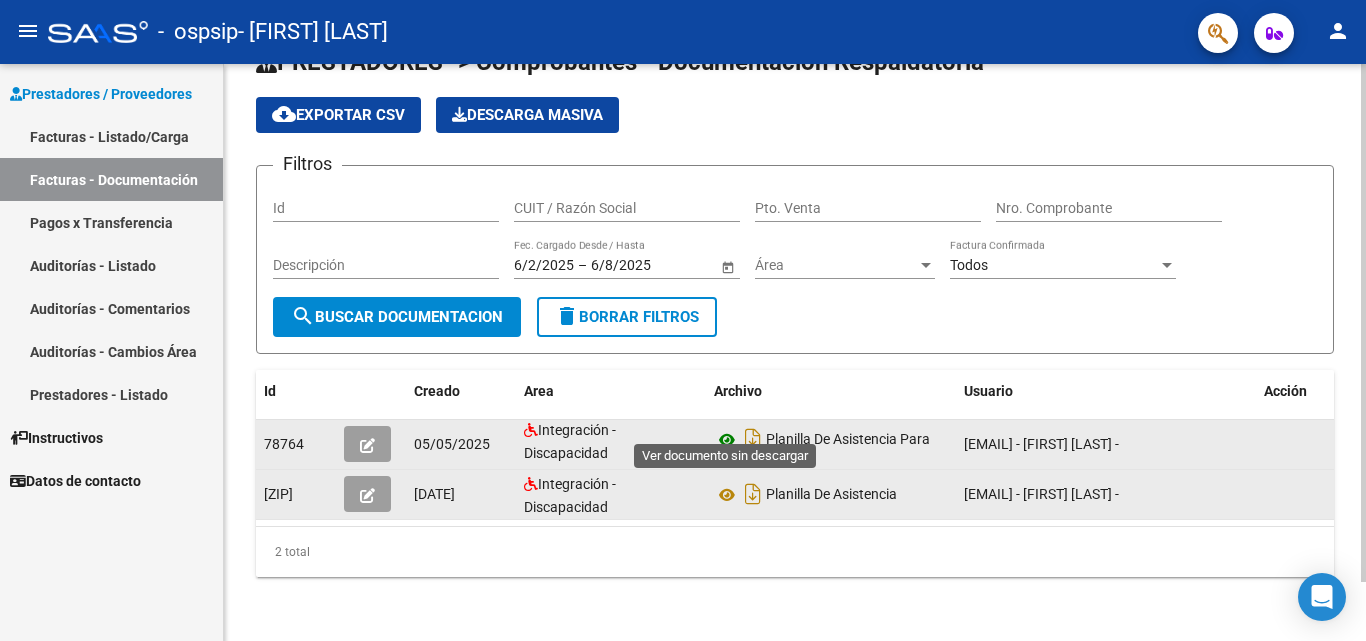 click 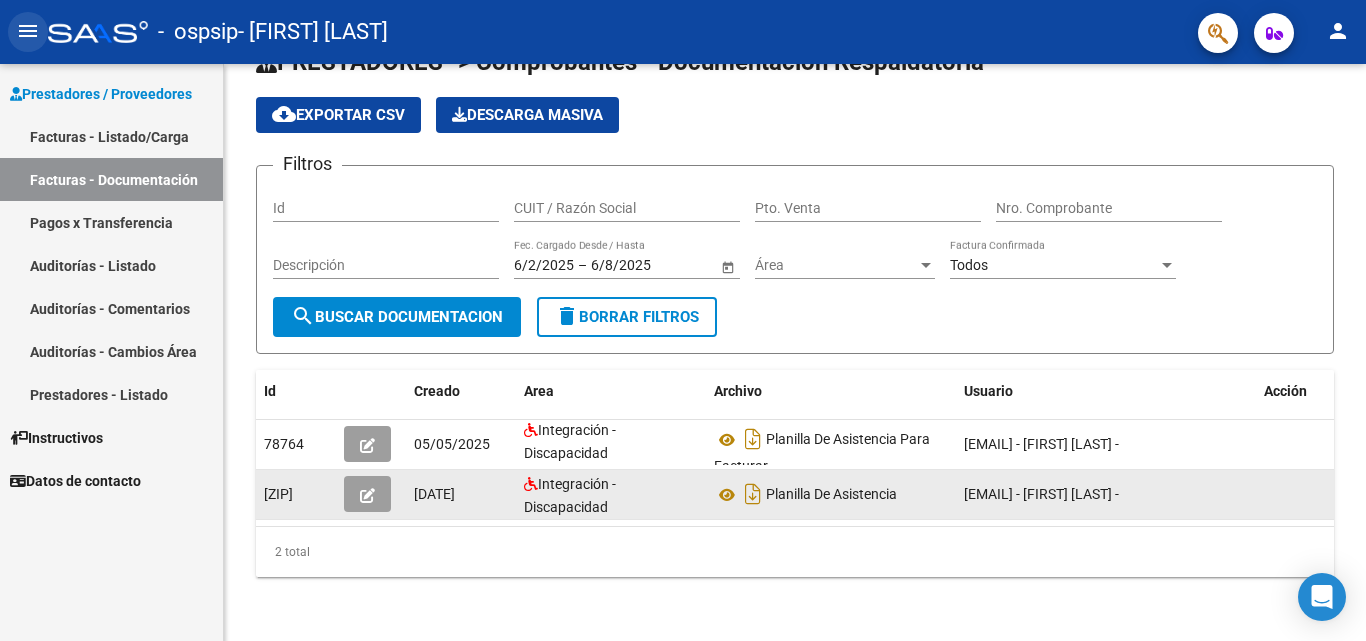 click on "menu" 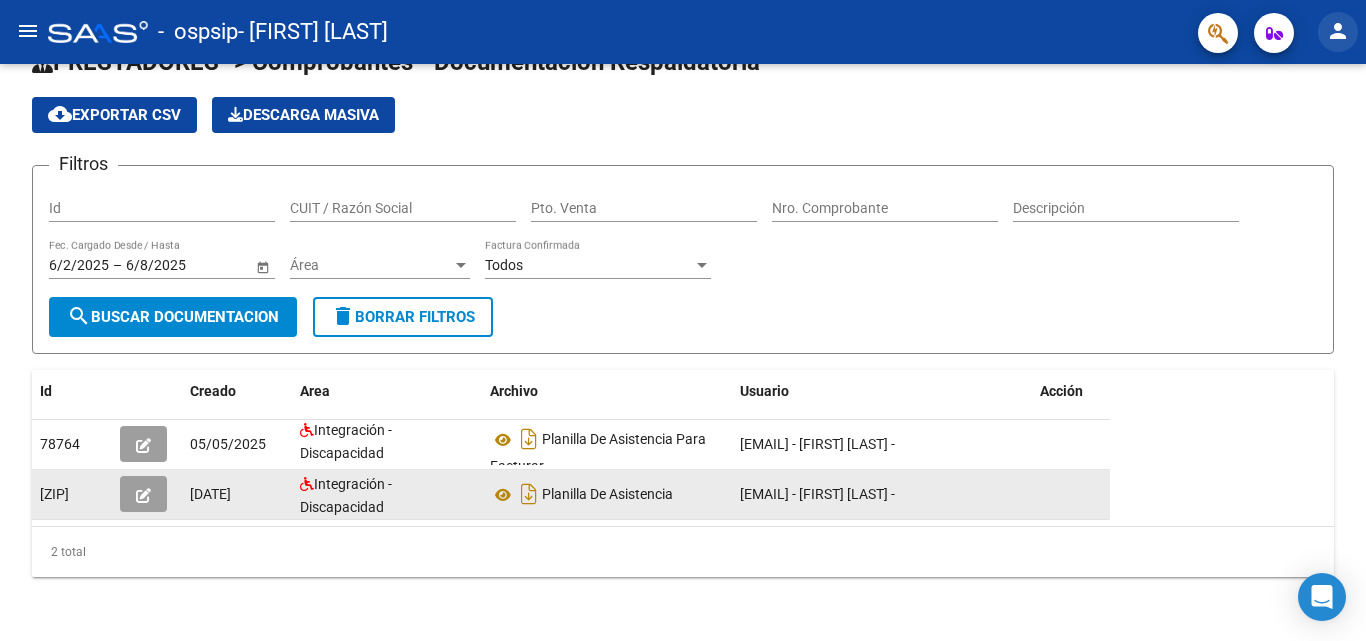 click on "person" 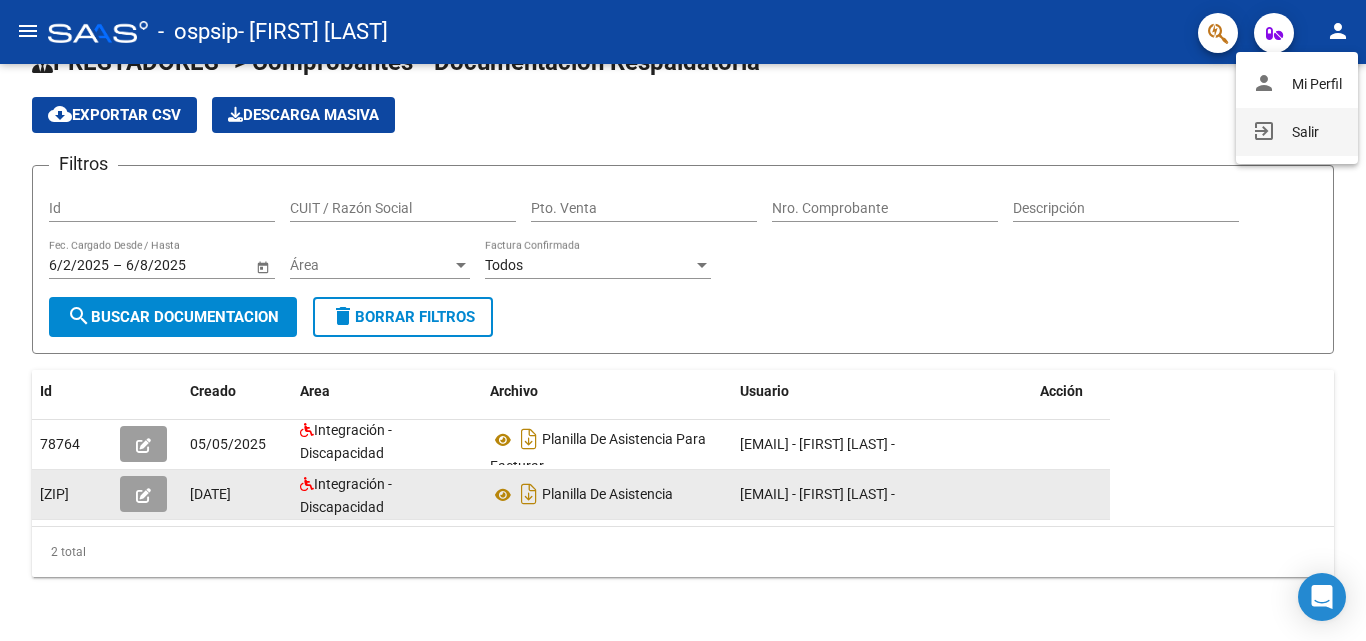 click on "exit_to_app  Salir" at bounding box center [1297, 132] 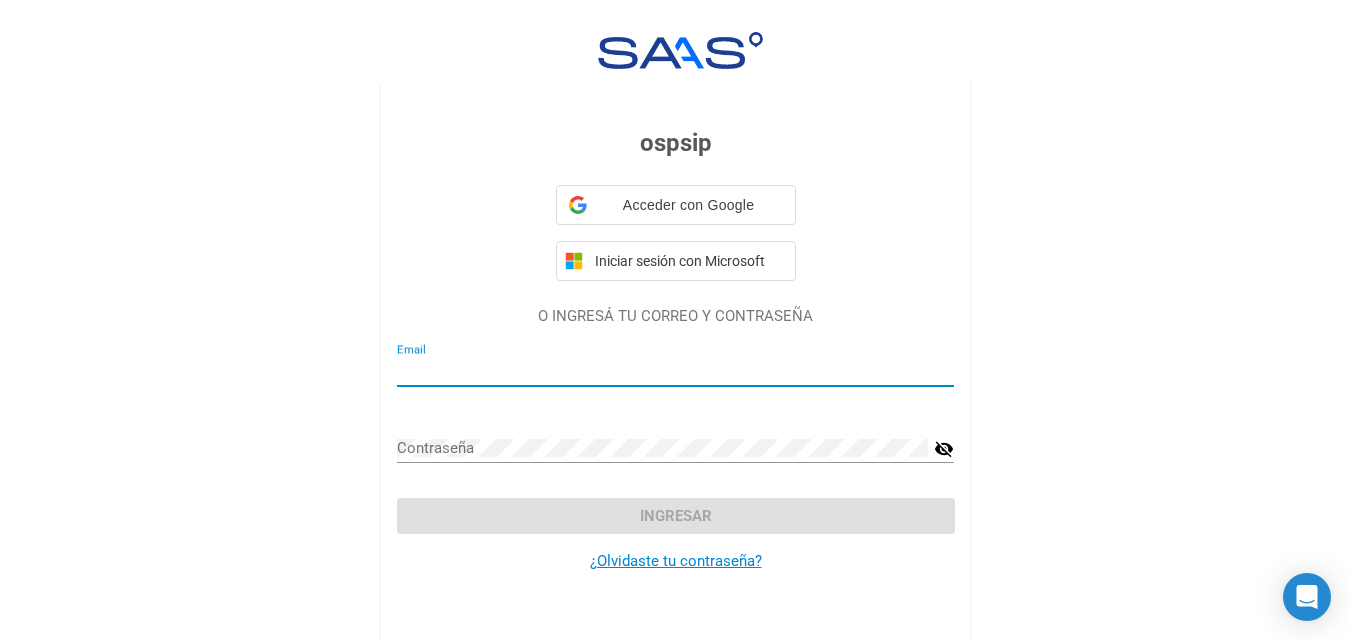 type on "[EMAIL]" 